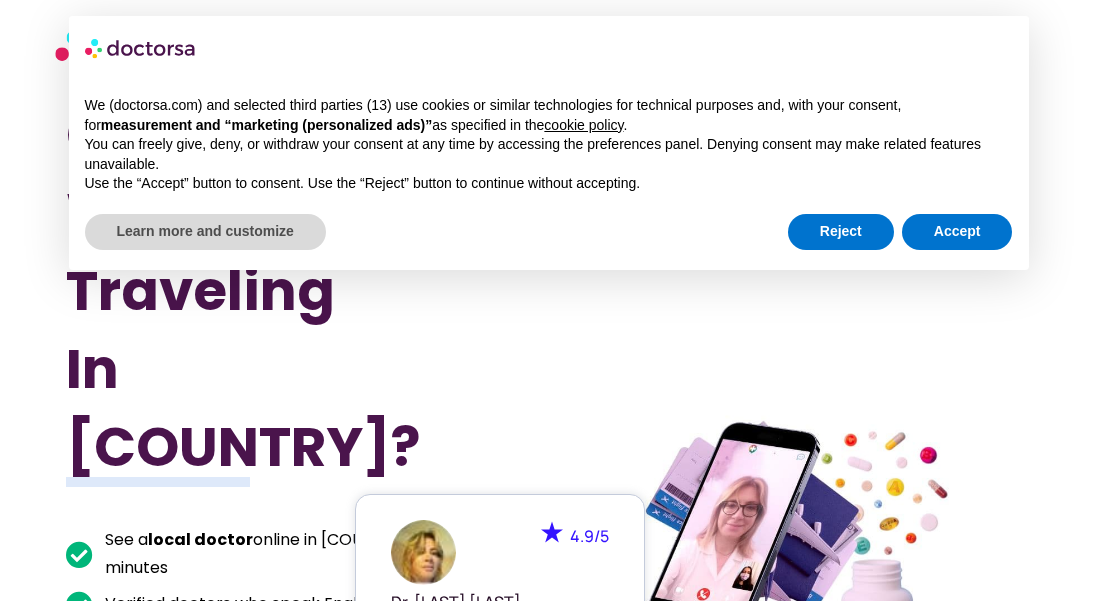 scroll, scrollTop: 18, scrollLeft: 0, axis: vertical 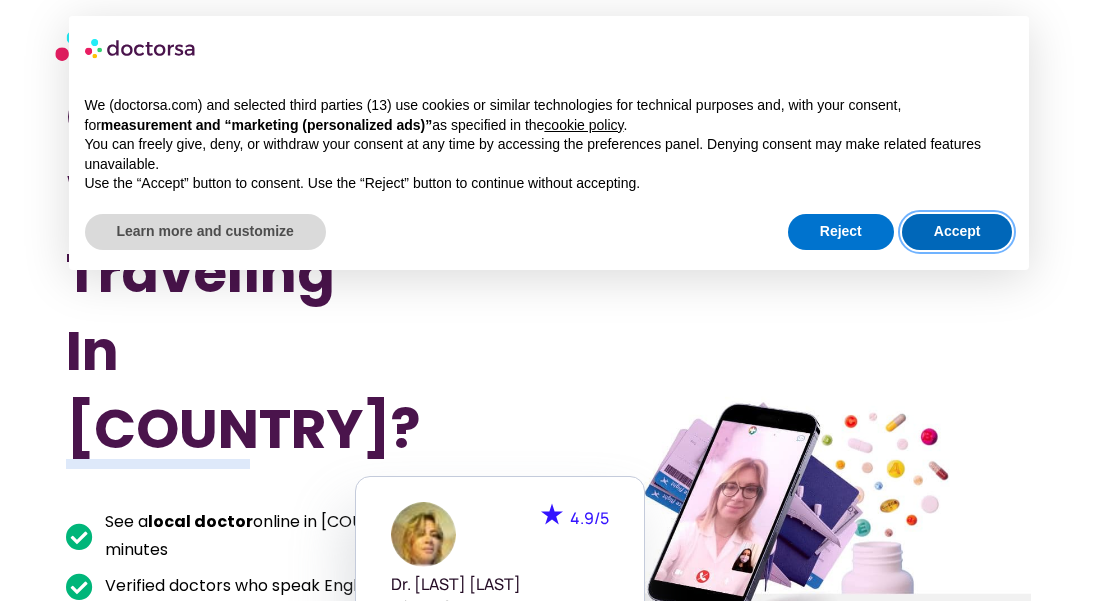 click on "Accept" at bounding box center (957, 232) 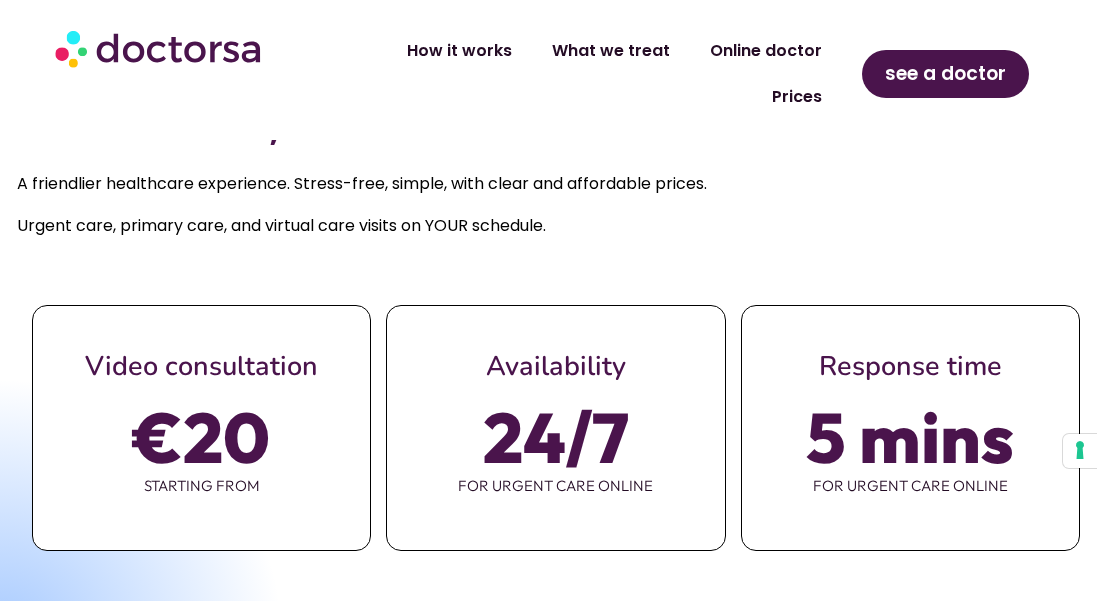 scroll, scrollTop: 903, scrollLeft: 0, axis: vertical 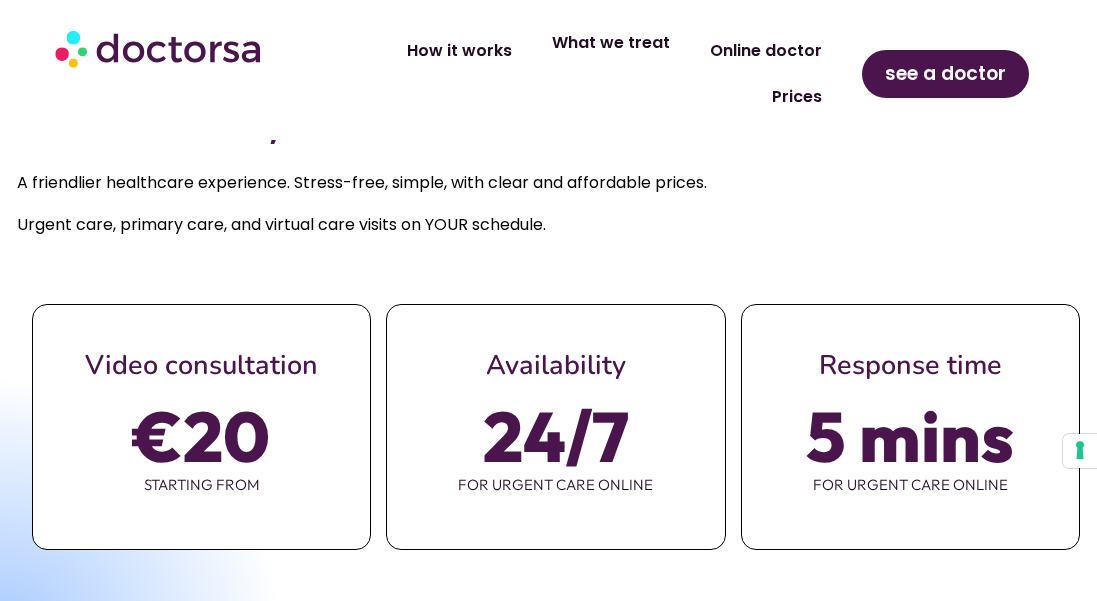 click on "What we treat" 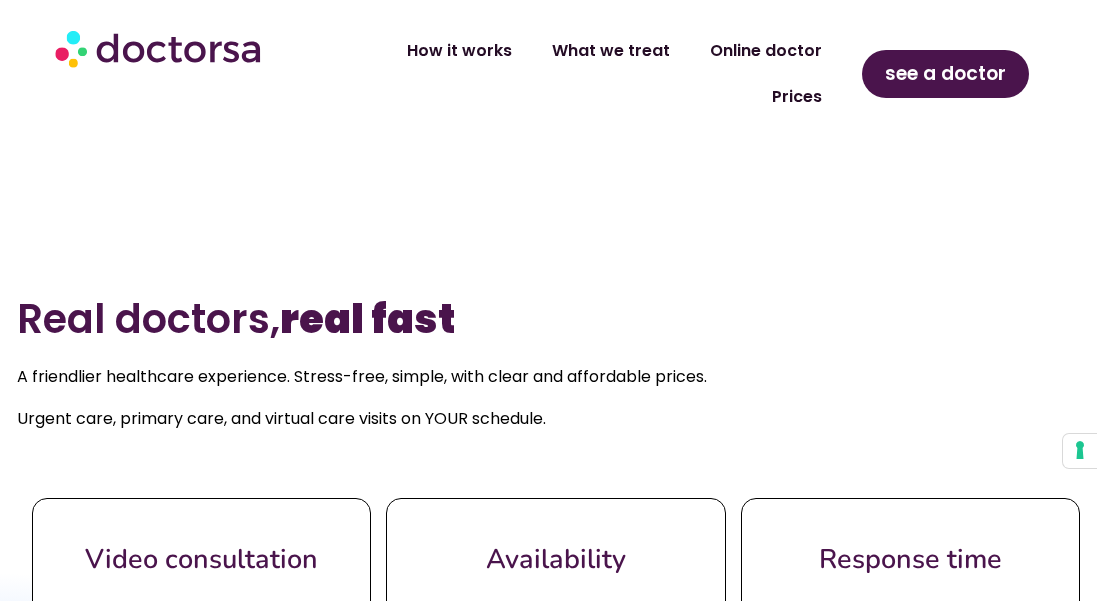 scroll, scrollTop: 638, scrollLeft: 0, axis: vertical 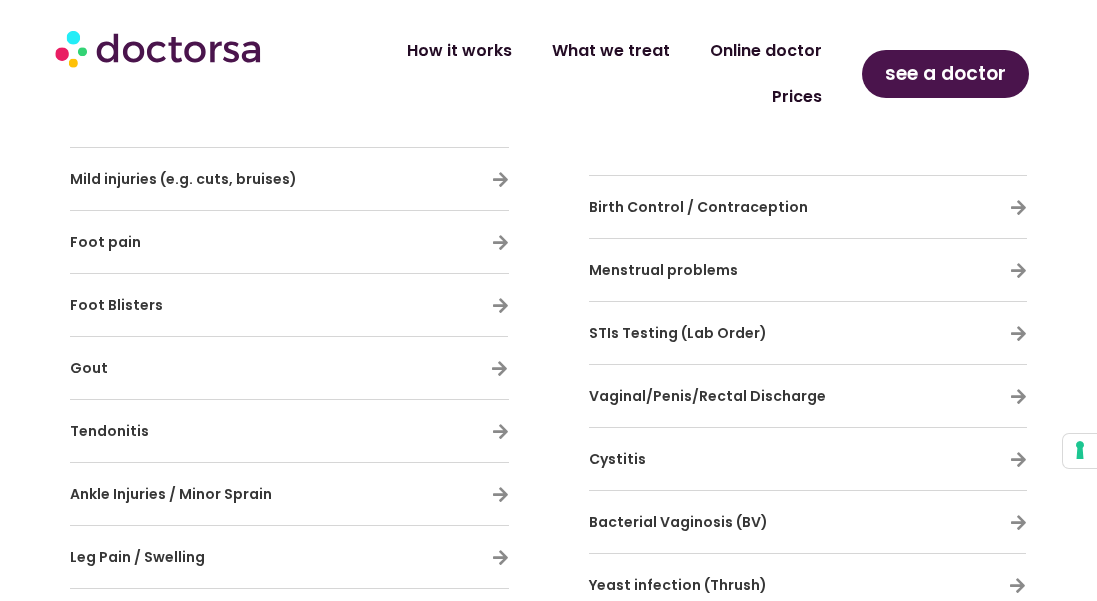 click on "STIs Testing (Lab Order)" at bounding box center (678, 333) 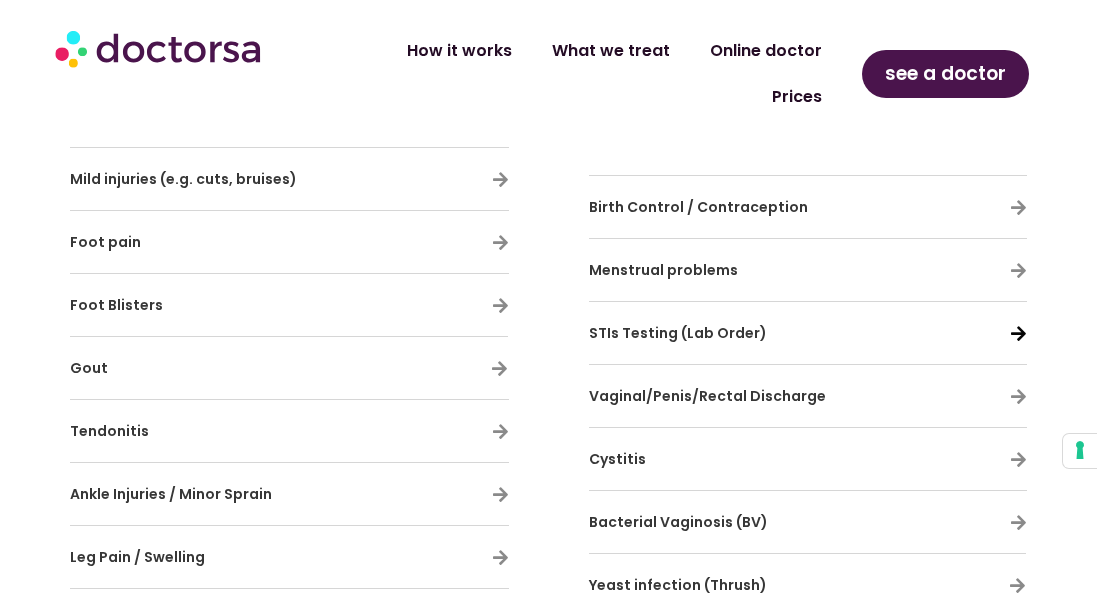 click at bounding box center [1018, 333] 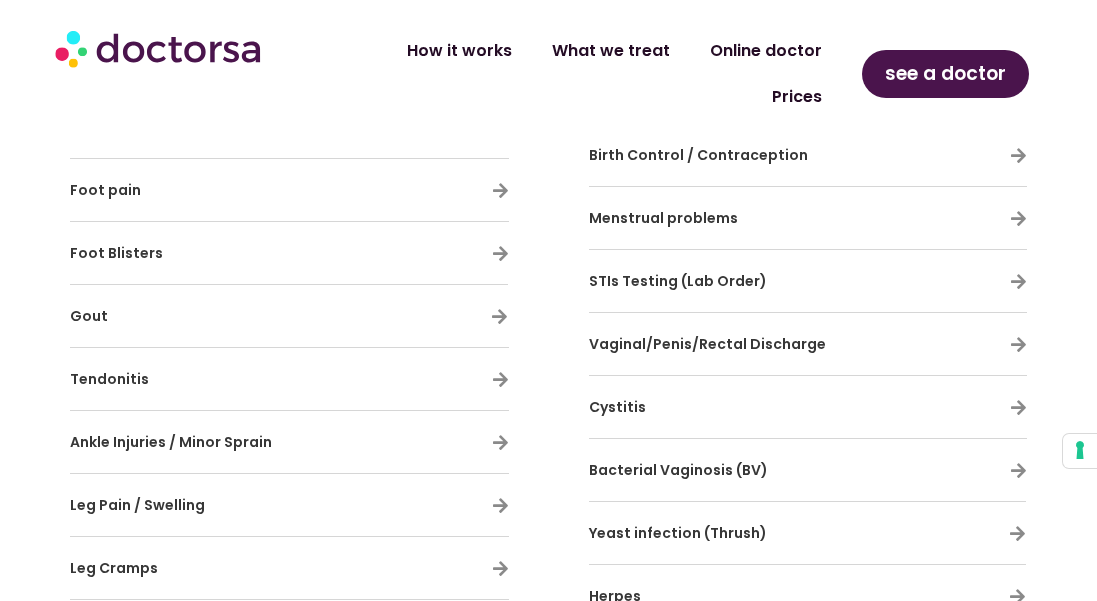 scroll, scrollTop: 3921, scrollLeft: 0, axis: vertical 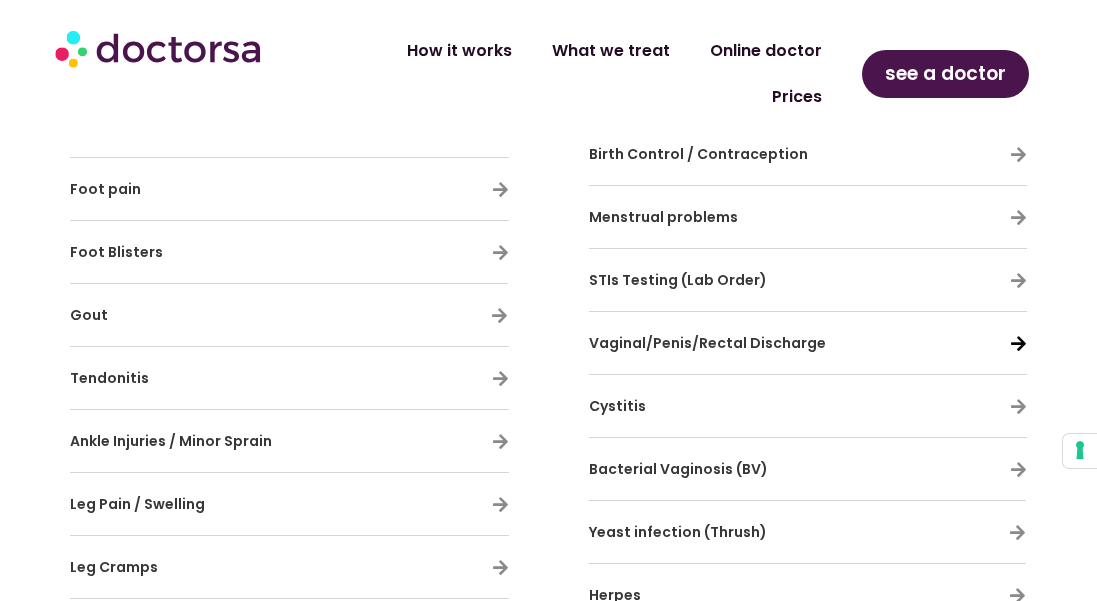 click at bounding box center (1018, 343) 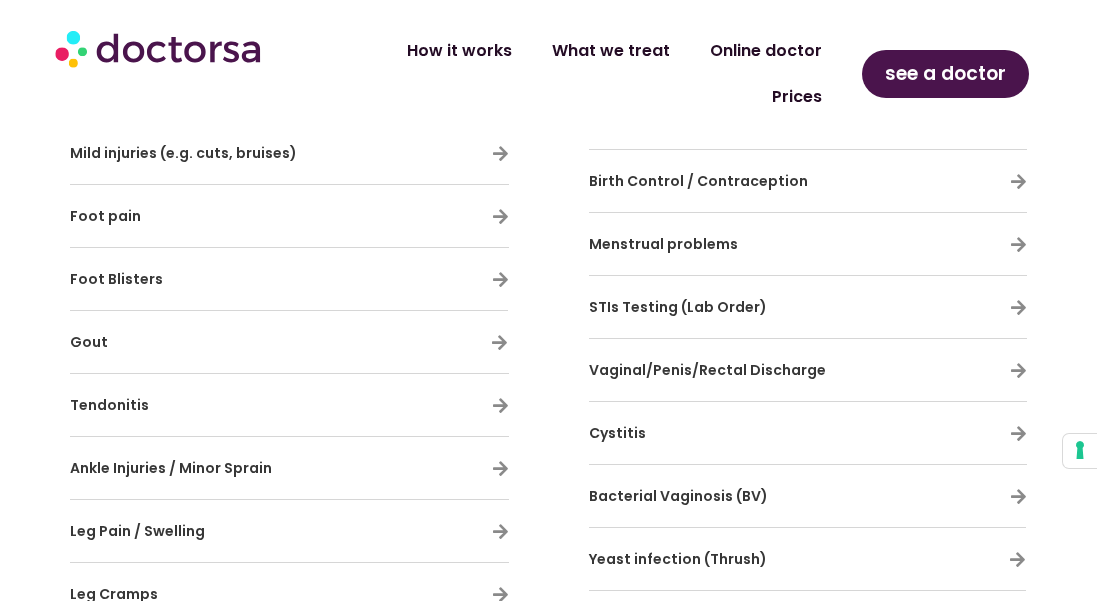scroll, scrollTop: 3934, scrollLeft: 0, axis: vertical 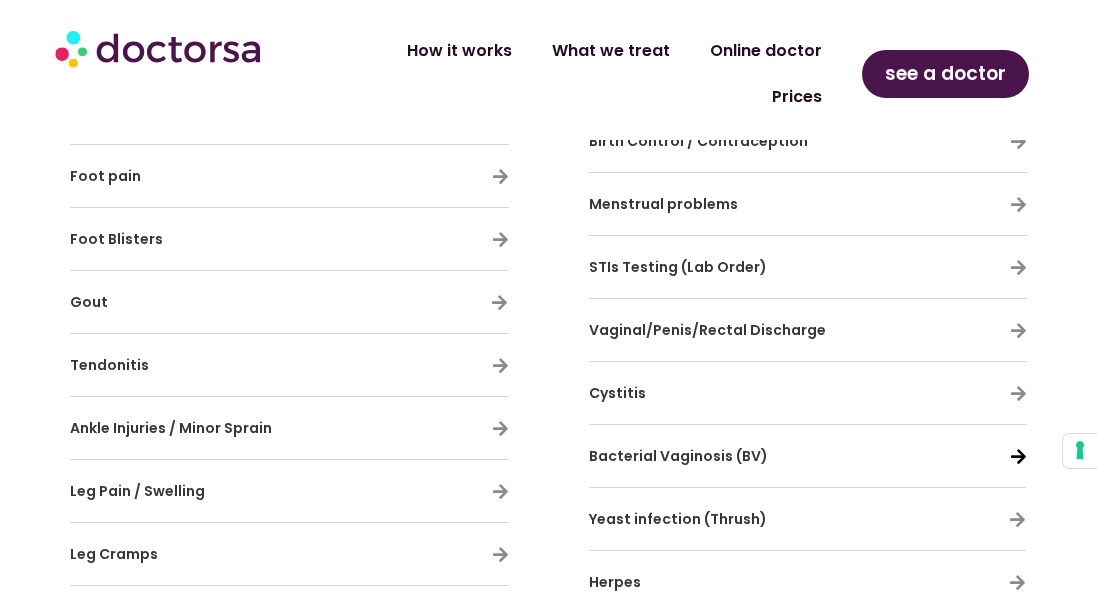 click at bounding box center (1018, 456) 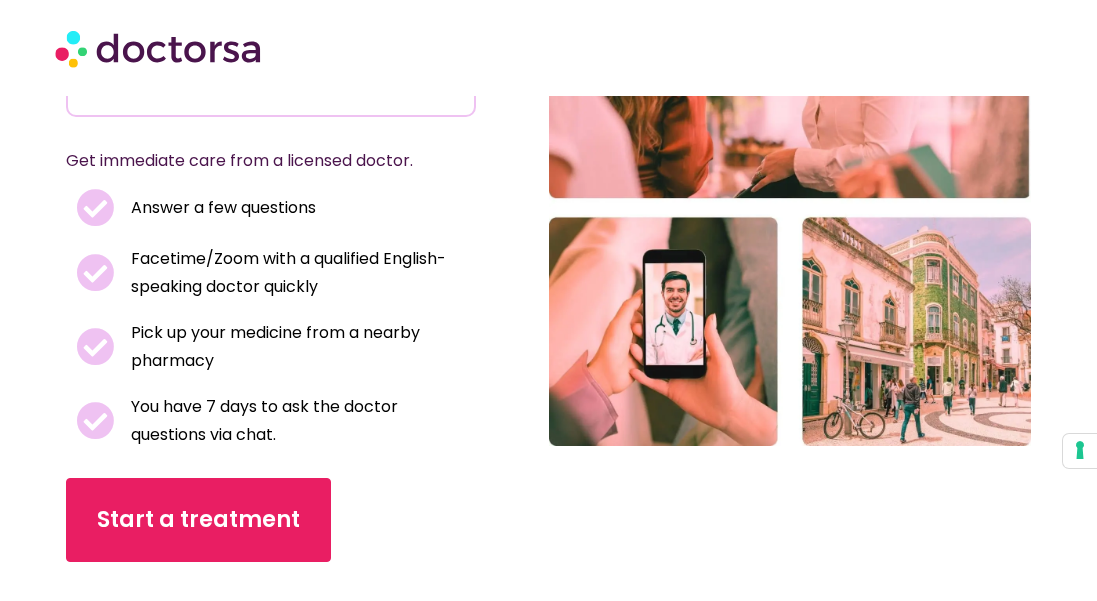 scroll, scrollTop: 334, scrollLeft: 0, axis: vertical 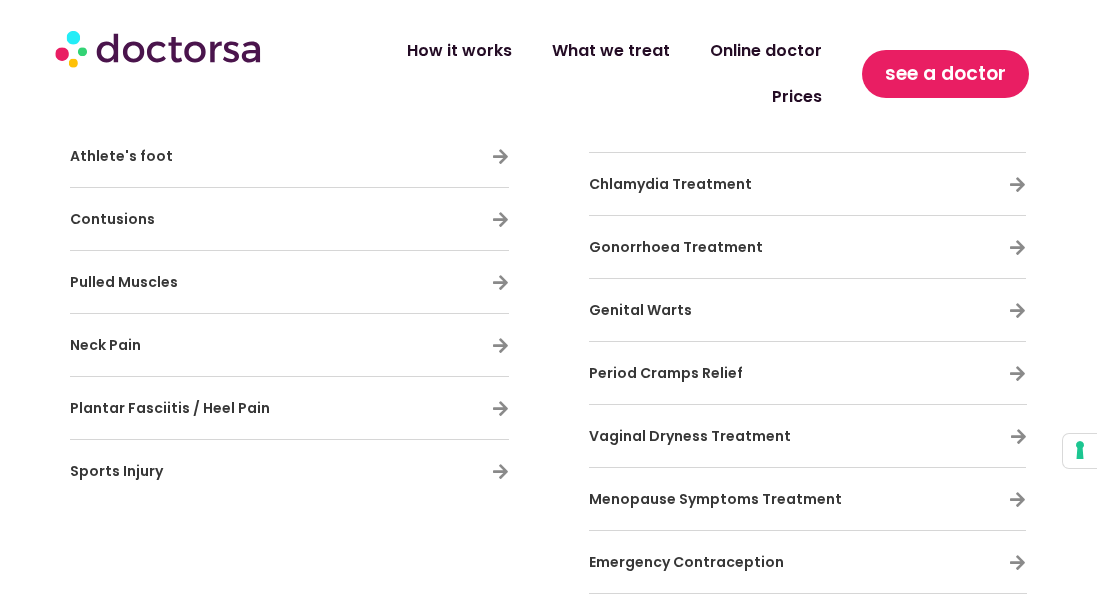 click on "see a doctor" at bounding box center (945, 74) 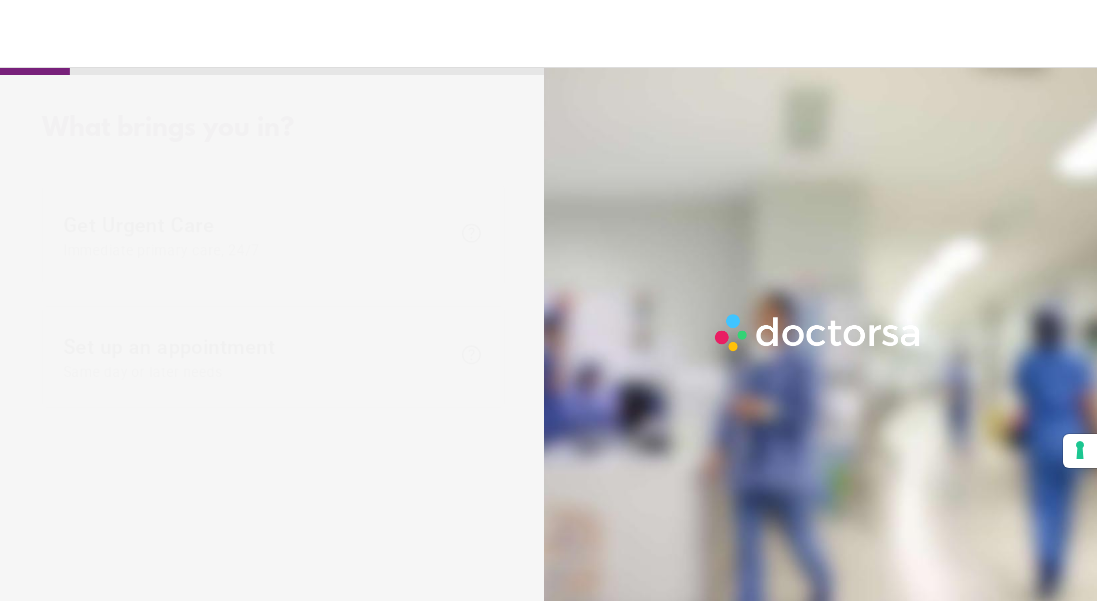 scroll, scrollTop: 0, scrollLeft: 0, axis: both 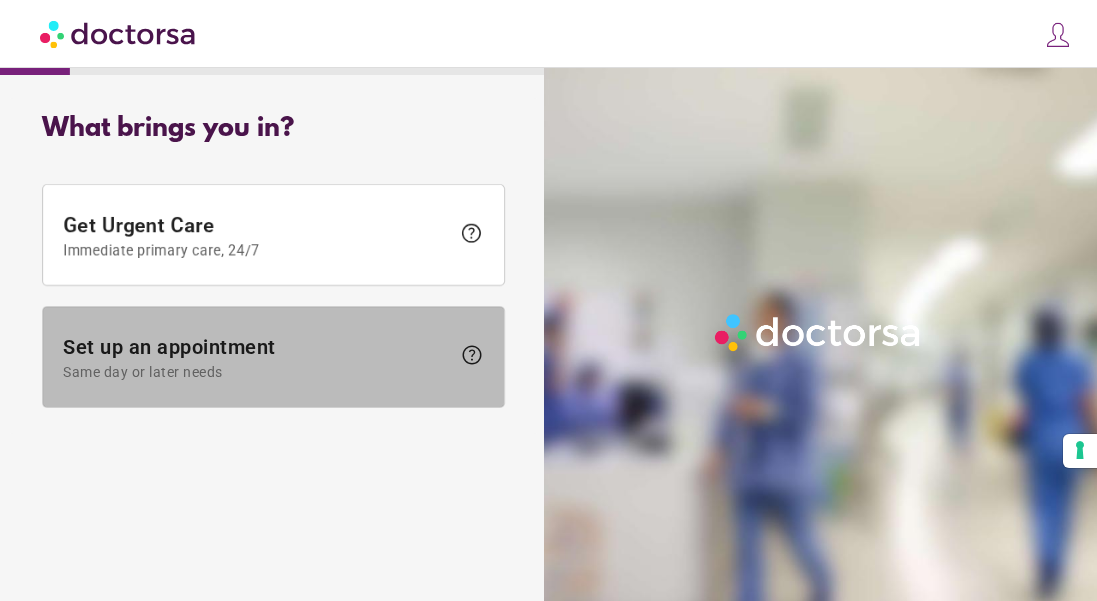 click on "Same day or later needs" at bounding box center [256, 372] 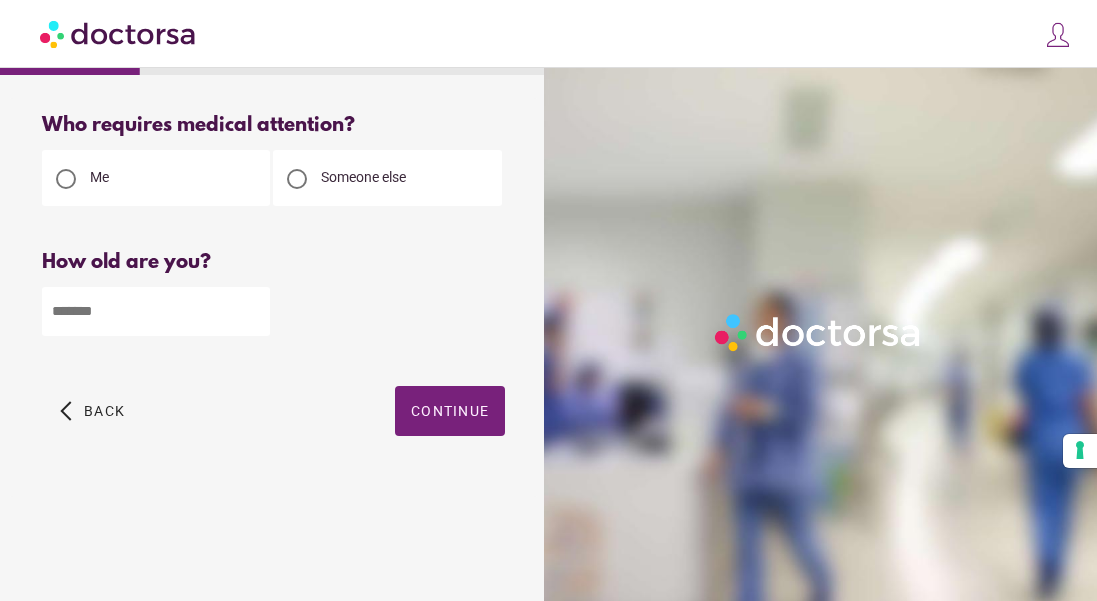 click at bounding box center (156, 311) 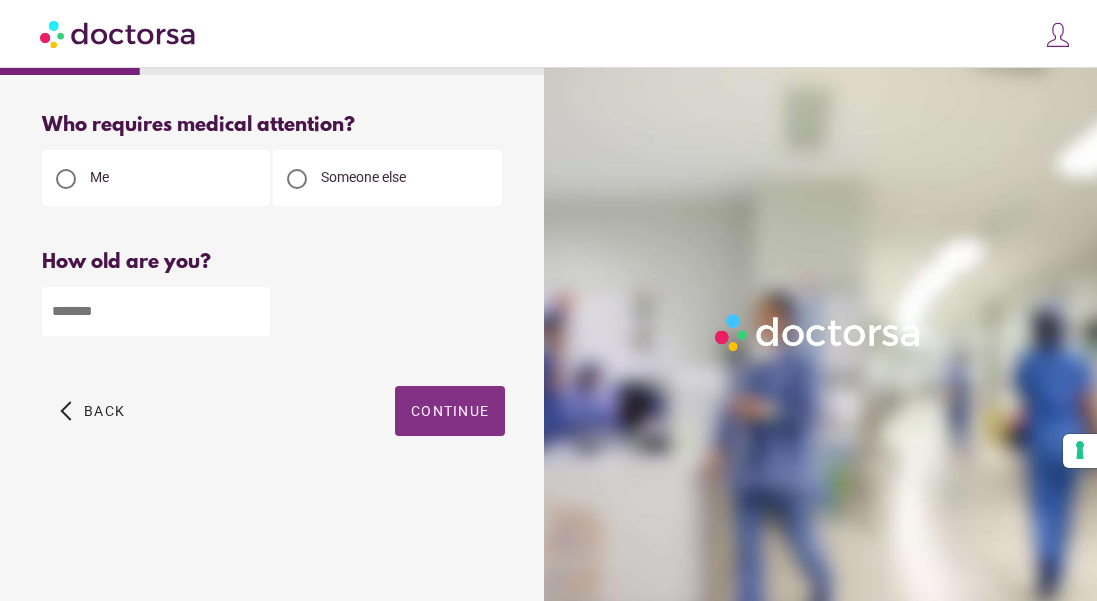 click at bounding box center (450, 411) 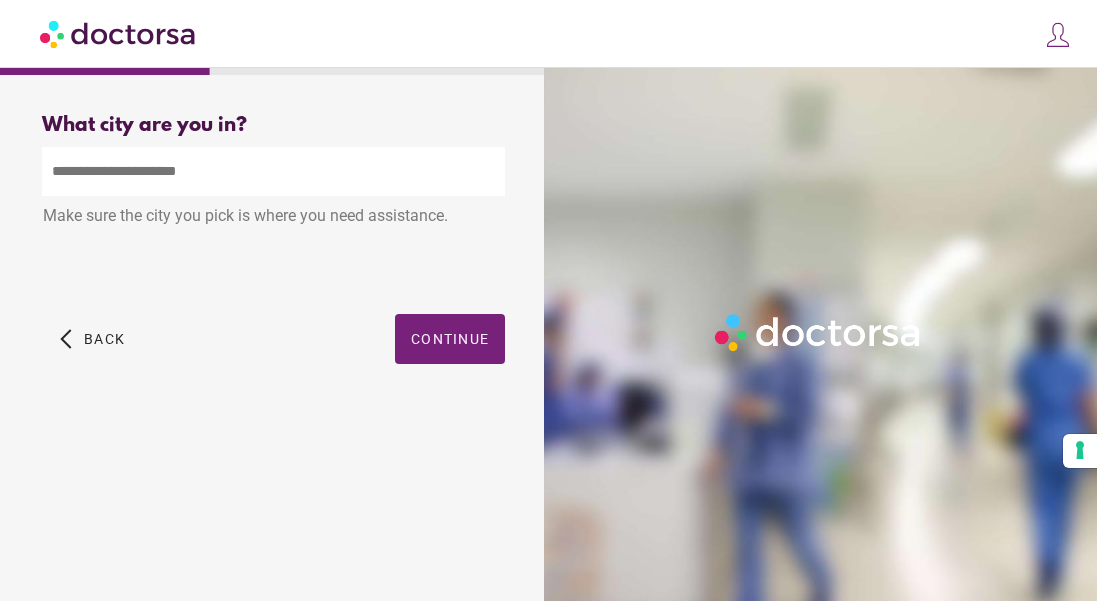 click at bounding box center [273, 171] 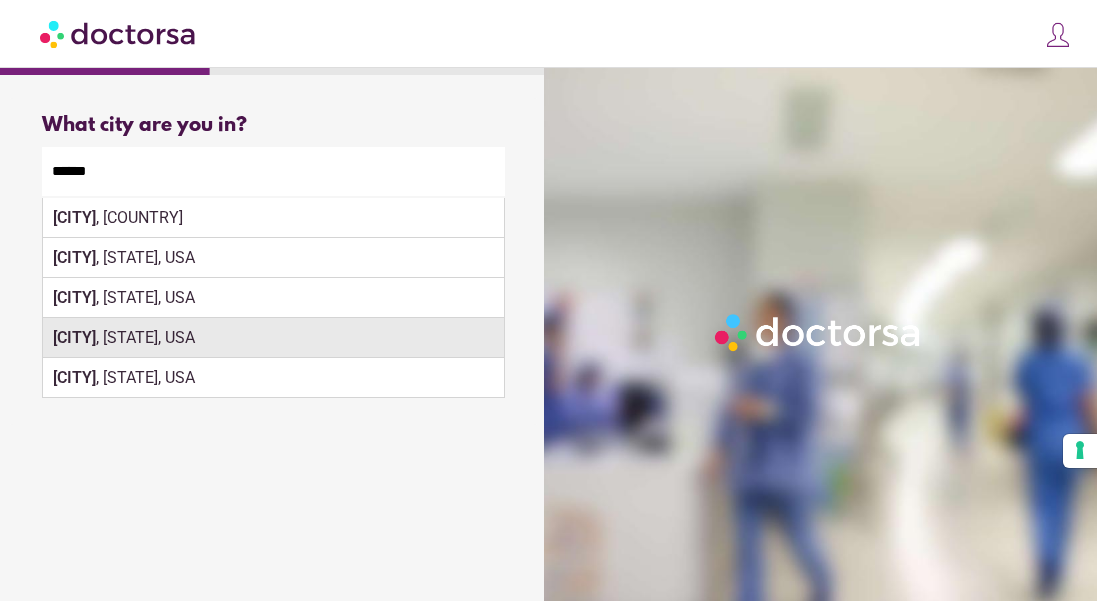click on "[CITY] , [STATE], USA" at bounding box center (273, 338) 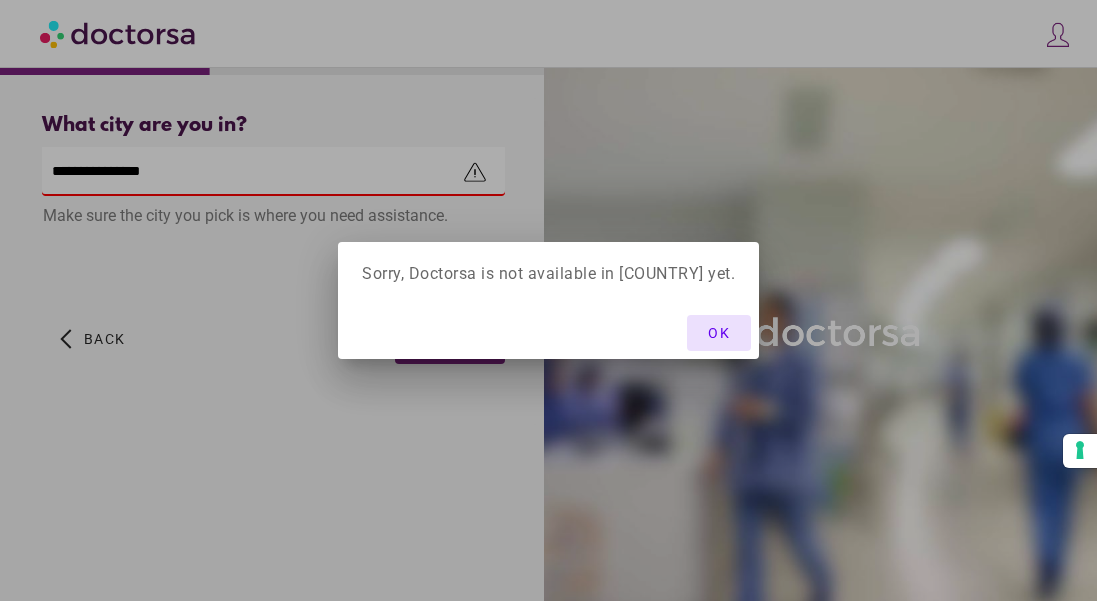 click at bounding box center (719, 333) 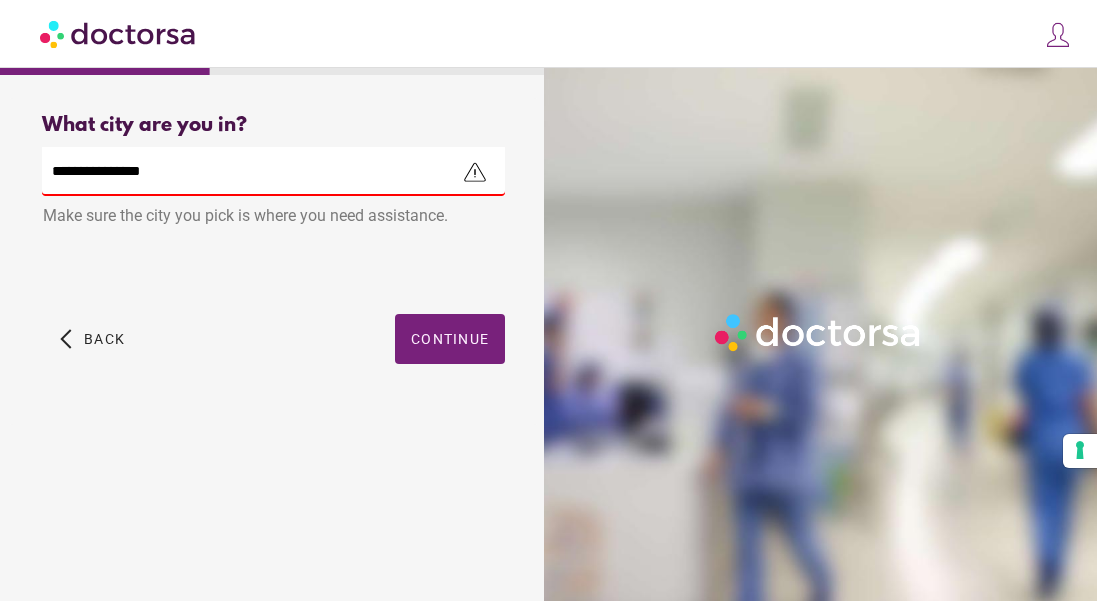 drag, startPoint x: 182, startPoint y: 161, endPoint x: 14, endPoint y: 166, distance: 168.07439 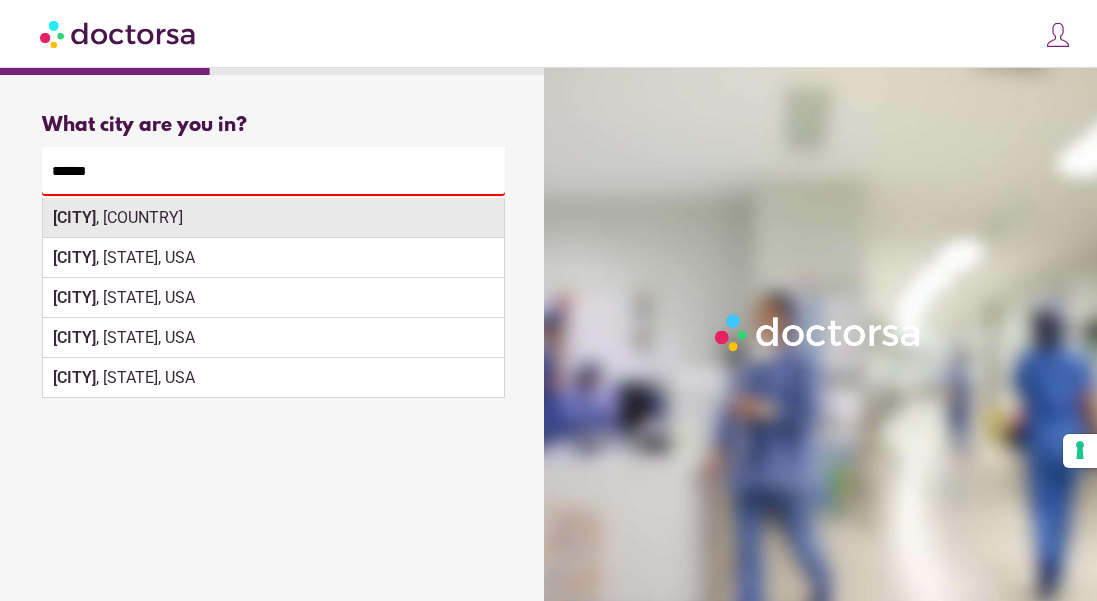 click on "[CITY] , [COUNTRY]" at bounding box center [273, 218] 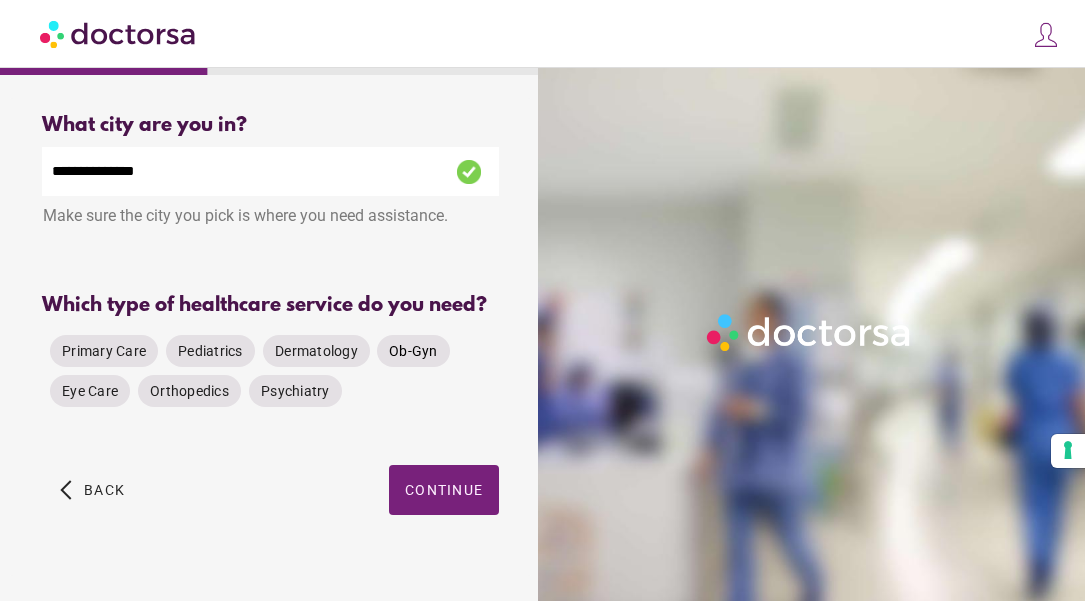 click on "Ob-Gyn" at bounding box center (413, 351) 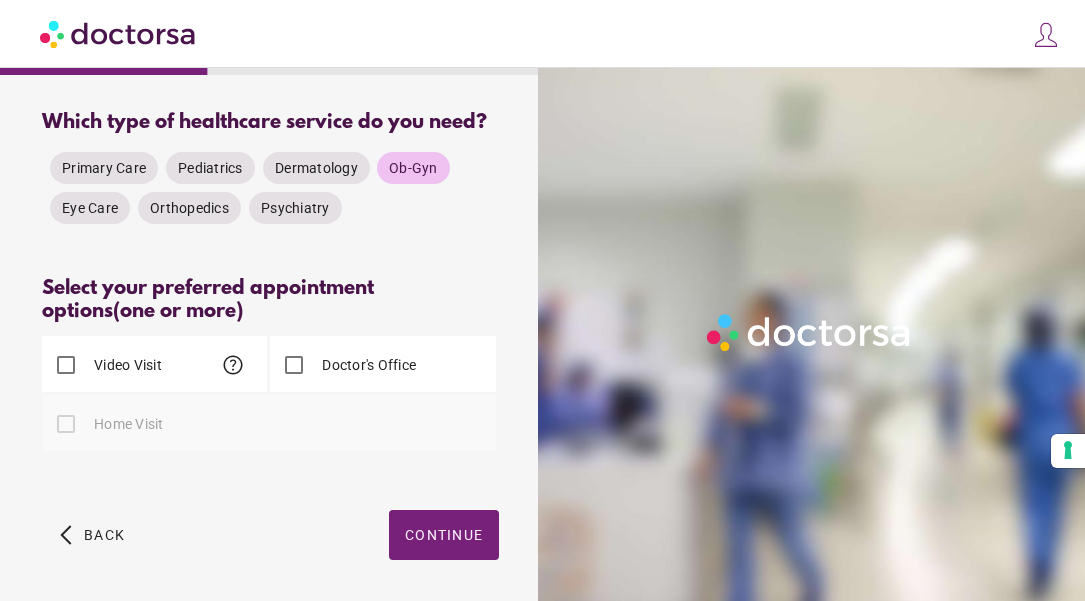 scroll, scrollTop: 184, scrollLeft: 0, axis: vertical 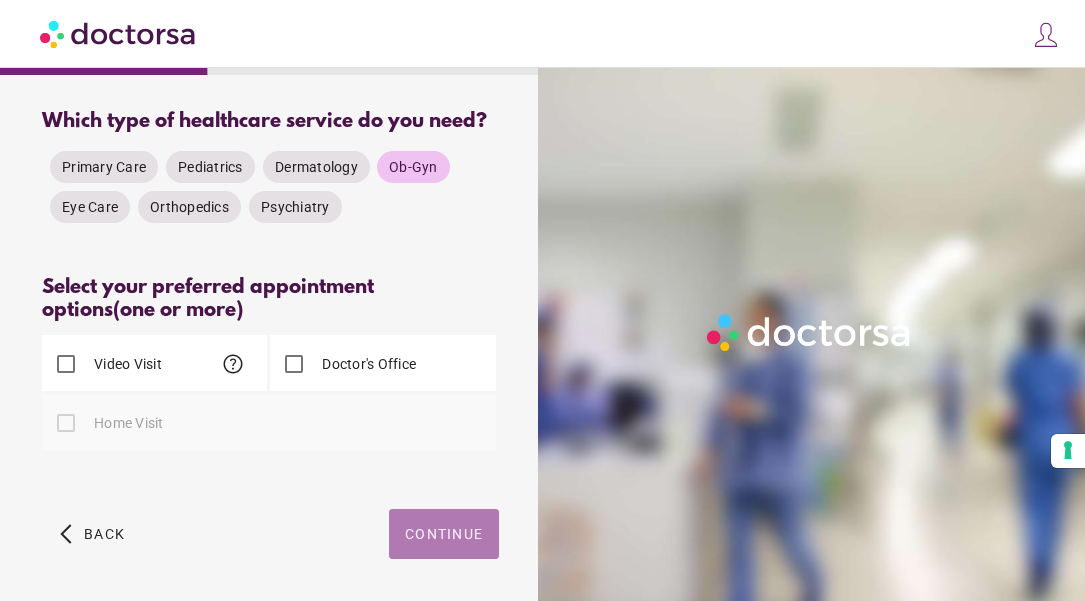 click at bounding box center [444, 534] 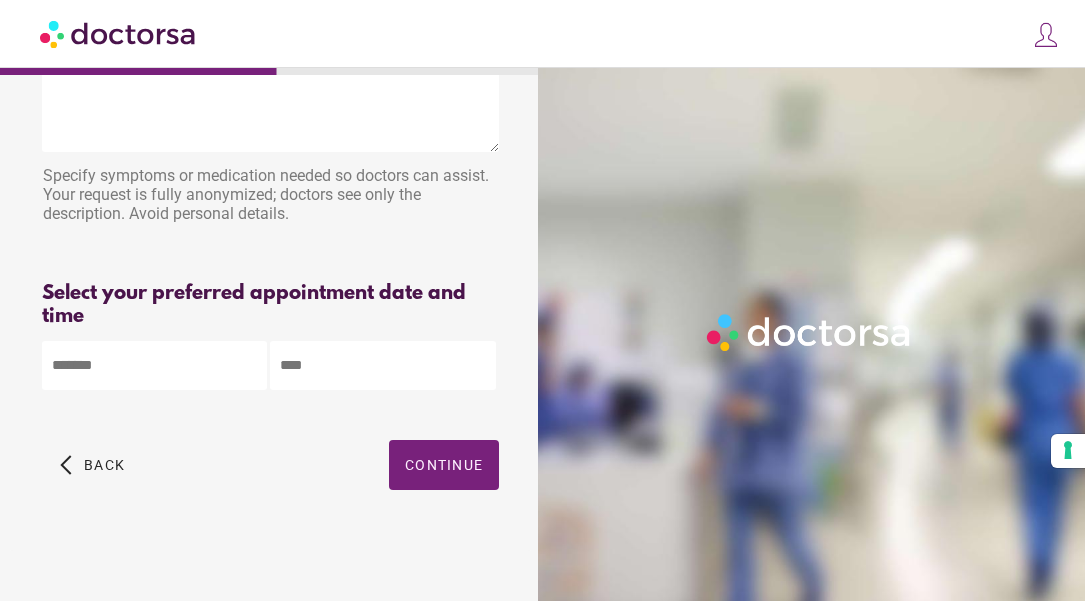 scroll, scrollTop: 0, scrollLeft: 0, axis: both 